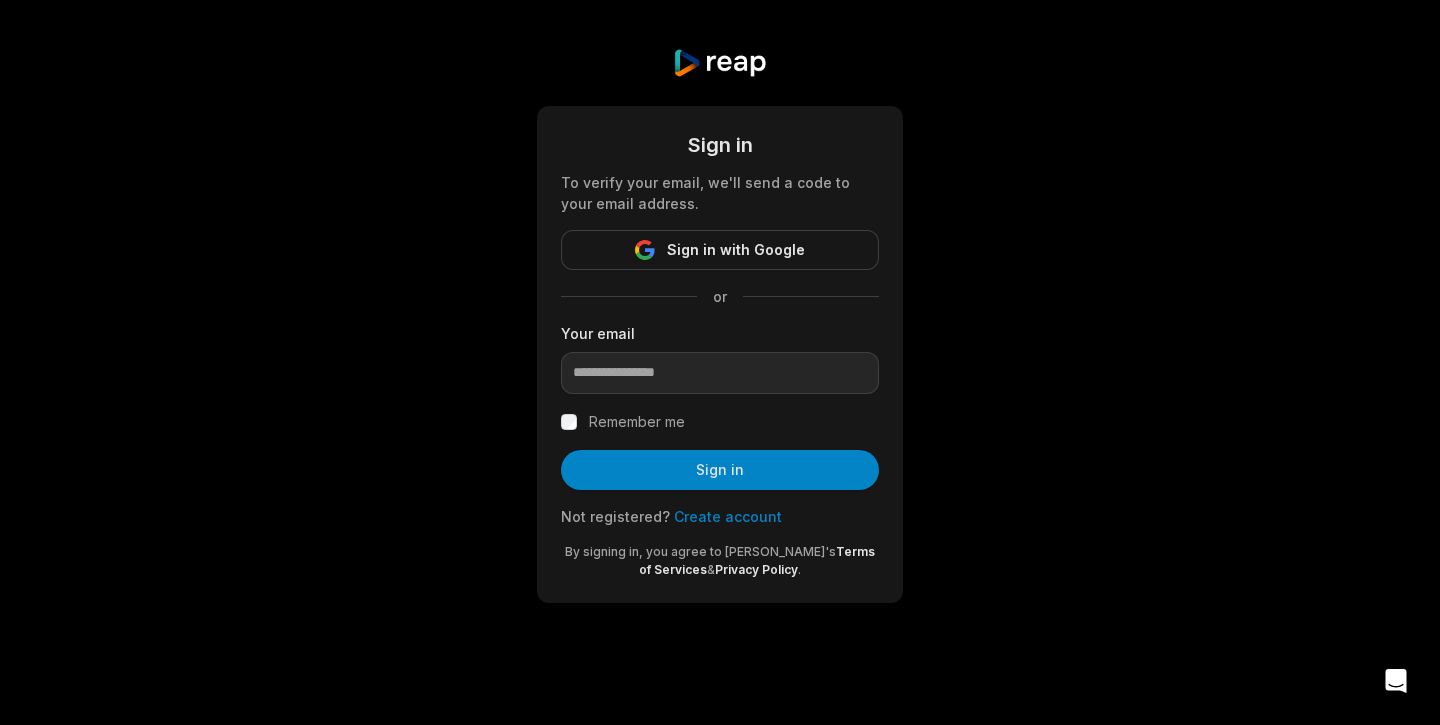 scroll, scrollTop: 0, scrollLeft: 0, axis: both 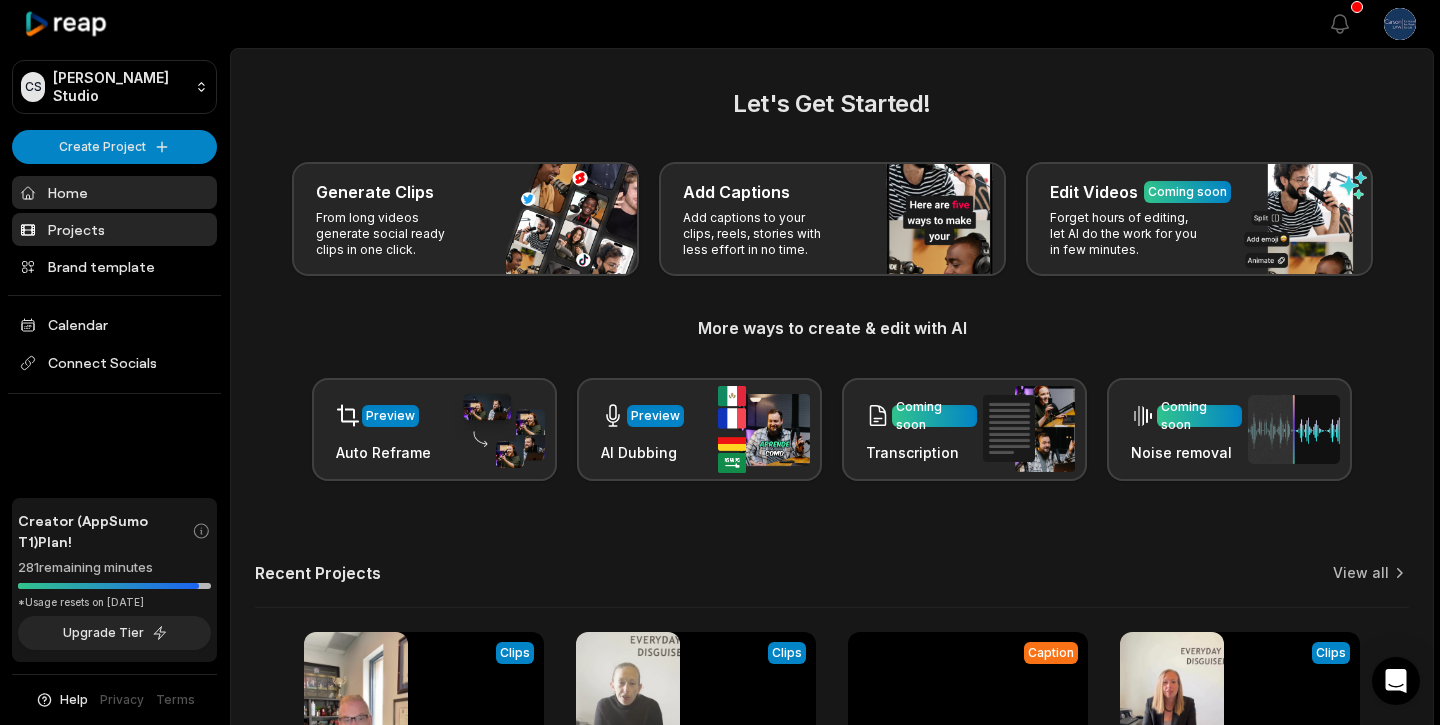 click on "Projects" at bounding box center (114, 229) 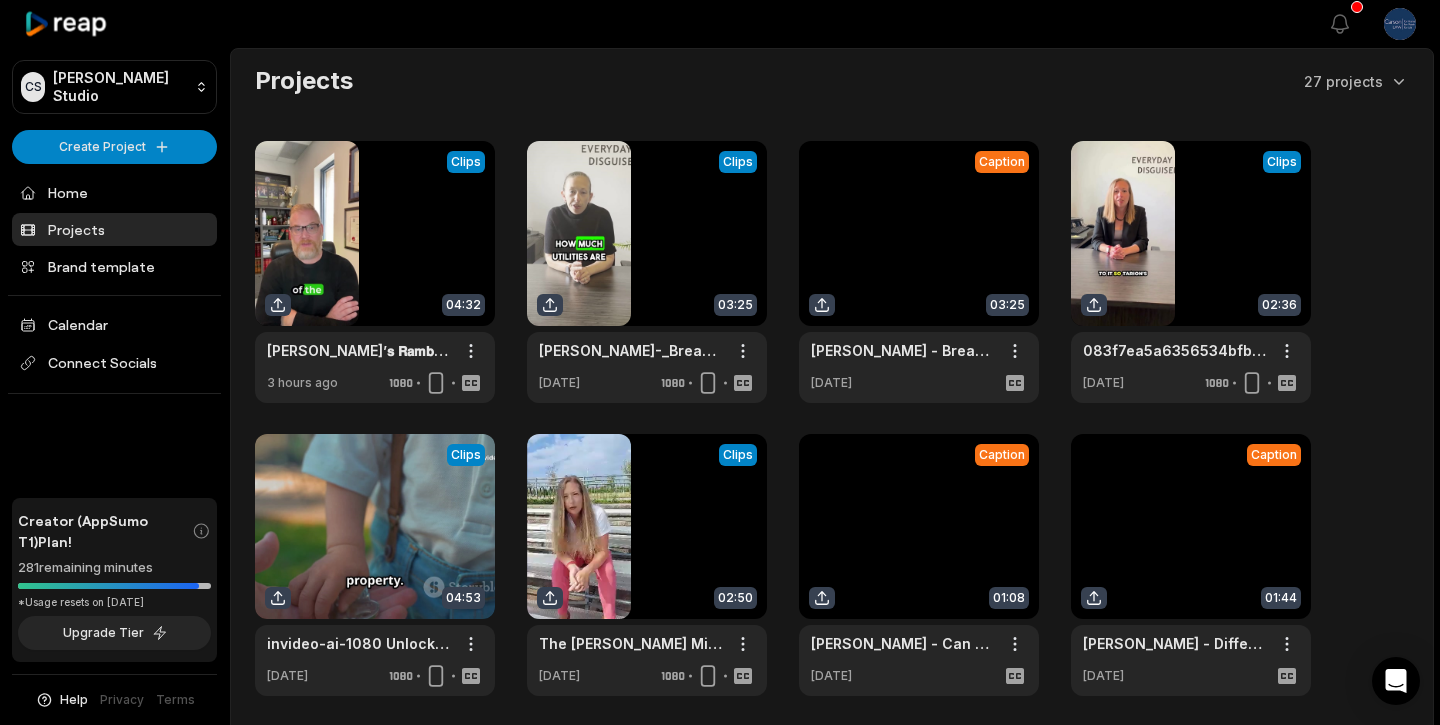 scroll, scrollTop: 0, scrollLeft: 0, axis: both 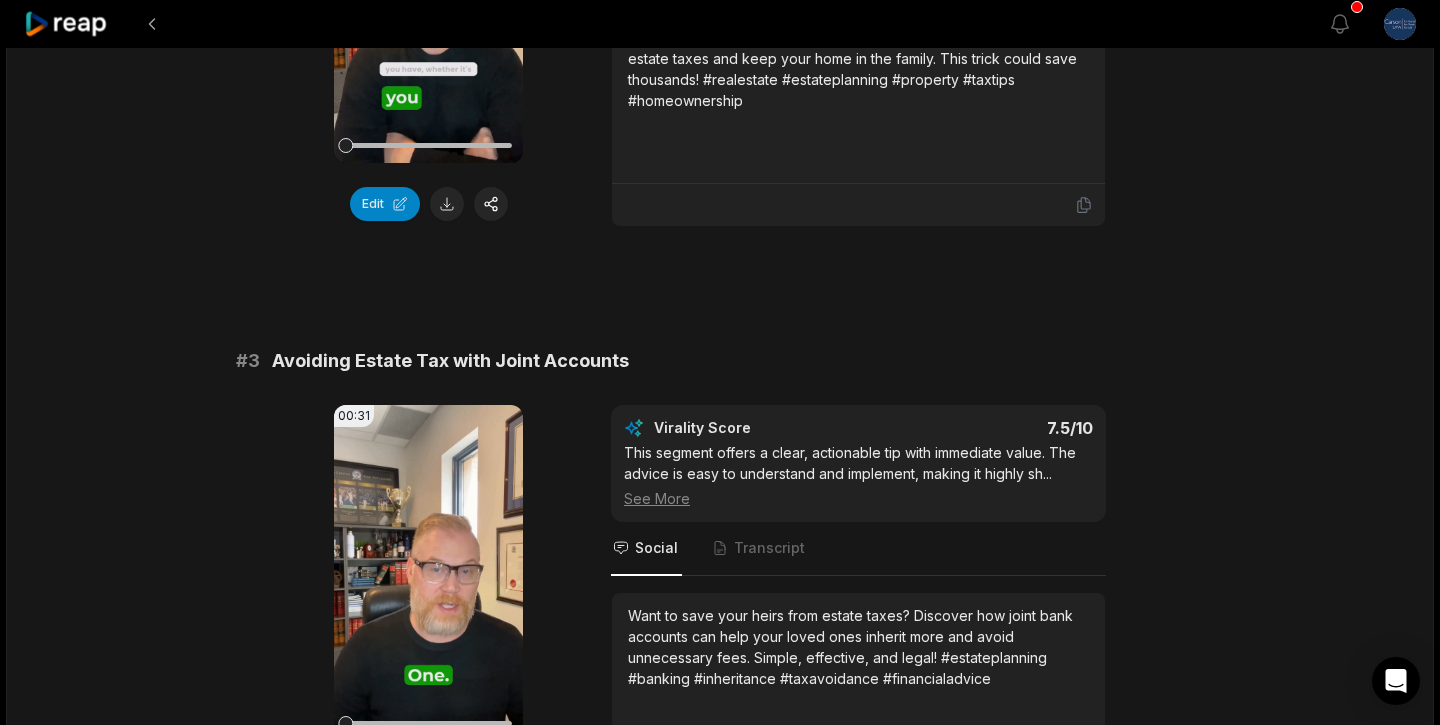 click 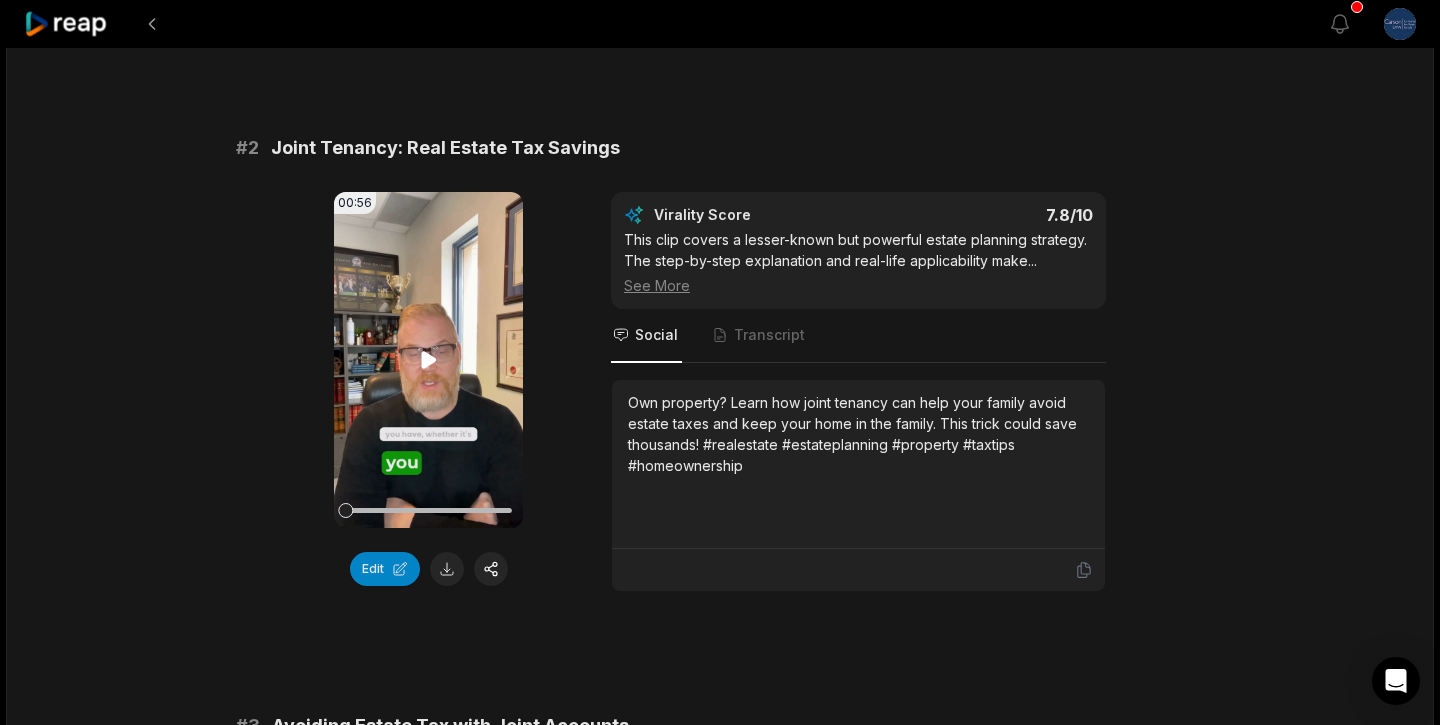 click 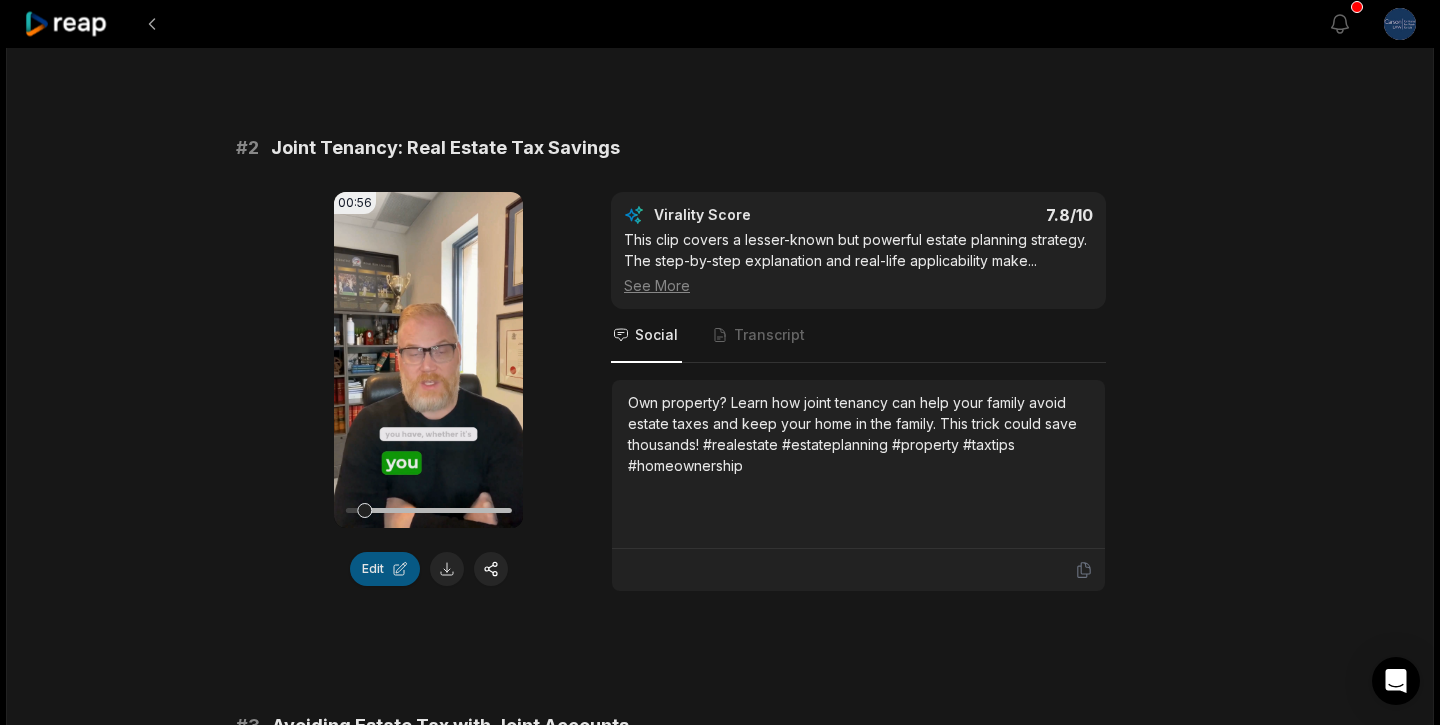 click on "Edit" at bounding box center [385, 569] 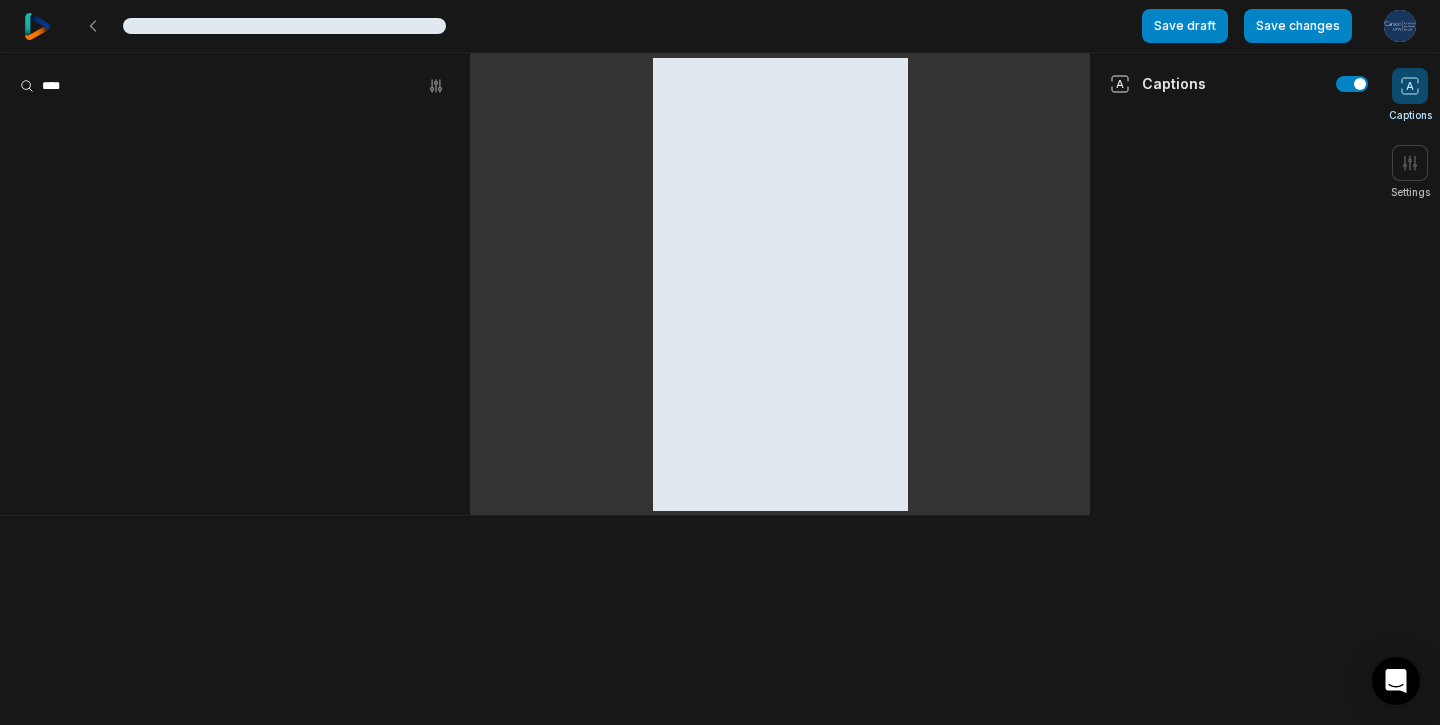 scroll, scrollTop: 0, scrollLeft: 0, axis: both 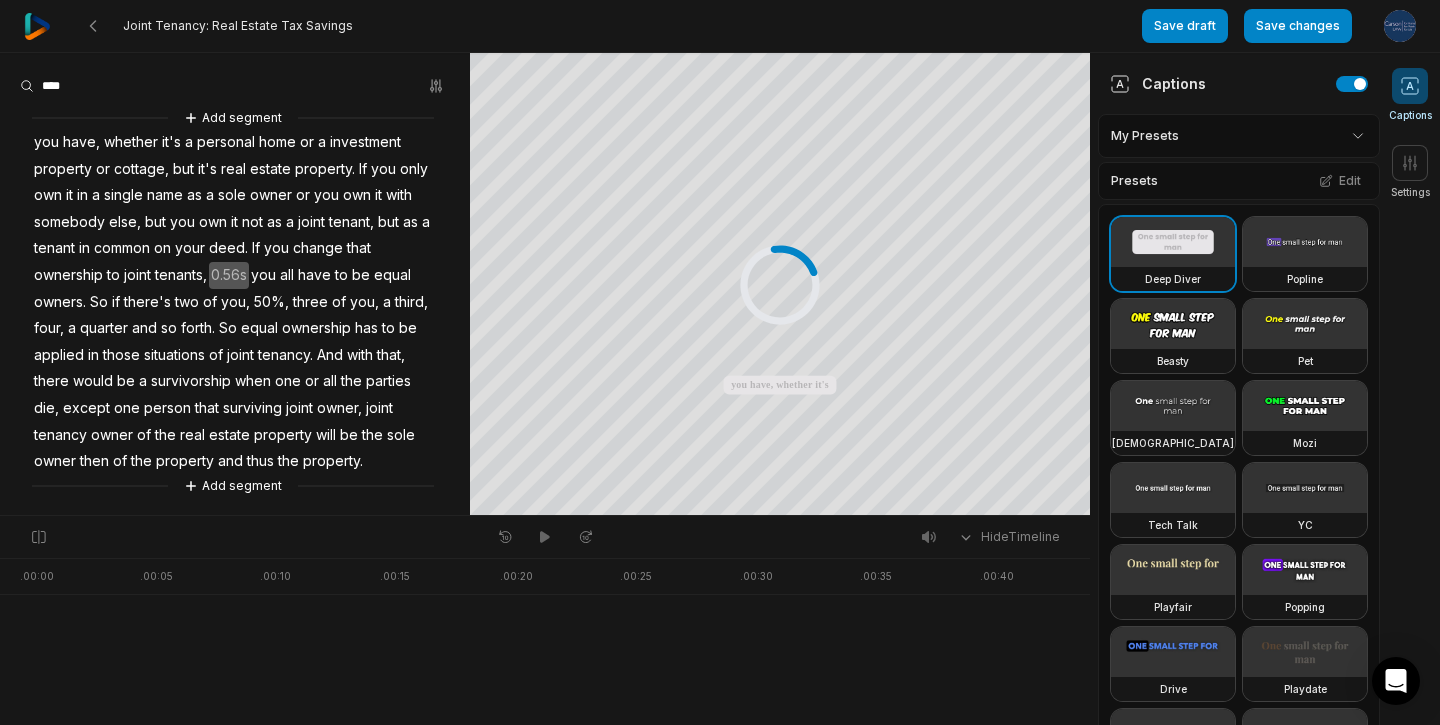 click on "Joint Tenancy: Real Estate Tax Savings Save draft Save changes Open user menu Captions Settings Your browser does not support mp4 format. Your browser does not support mp4 format. you   have,   whether   it's a   personal   home   or a   investment   property or   cottage,   but   it's   real estate   property If   you   only   own   it   in a   single   name   as   a   sole owner   or   you   own   it   with somebody   else,   but   you own   it   not   as   a   joint tenant,   but   as   a   tenant in   common   on   your   deed If   you   change   that   ownership to   joint   tenants,   you all   have   to   be   equal   owners So   if   there's   two   of   you, 50%,   three   of   you,   a   third, four,   a   quarter   and   so forth So   equal   ownership   has to   be   applied   in   those situations   of   joint   tenancy And   with   that,   there   would be   a   survivorship   when one   or   all   the   *" at bounding box center [720, 362] 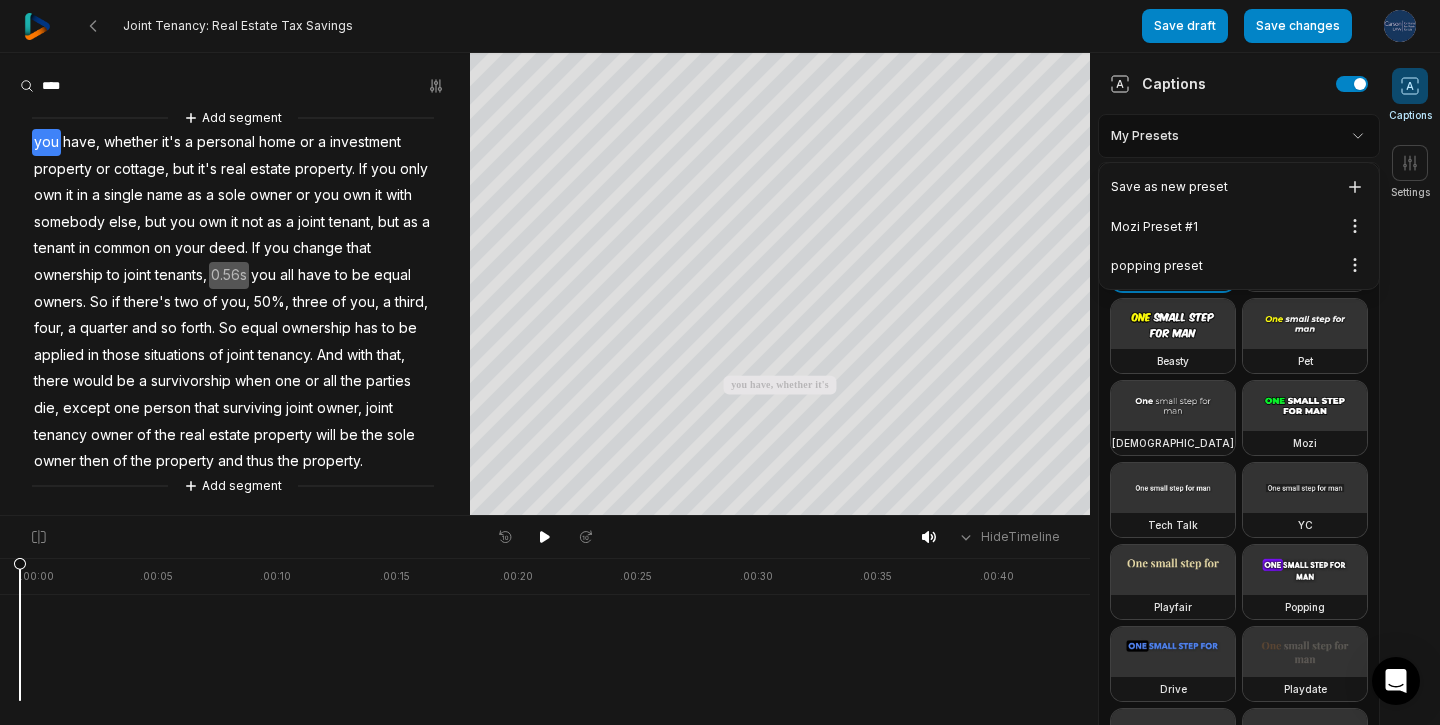 click on "Joint Tenancy: Real Estate Tax Savings Save draft Save changes Open user menu Captions Settings Your browser does not support mp4 format. Your browser does not support mp4 format. you   have,   whether   it's a   personal   home   or a   investment   property or   cottage,   but   it's   real estate   property If   you   only   own   it   in a   single   name   as   a   sole owner   or   you   own   it   with somebody   else,   but   you own   it   not   as   a   joint tenant,   but   as   a   tenant in   common   on   your   deed If   you   change   that   ownership to   joint   tenants,   you all   have   to   be   equal   owners So   if   there's   two   of   you, 50%,   three   of   you,   a   third, four,   a   quarter   and   so forth So   equal   ownership   has to   be   applied   in   those situations   of   joint   tenancy And   with   that,   there   would be   a   survivorship   when one   or   all   the   *" at bounding box center (720, 362) 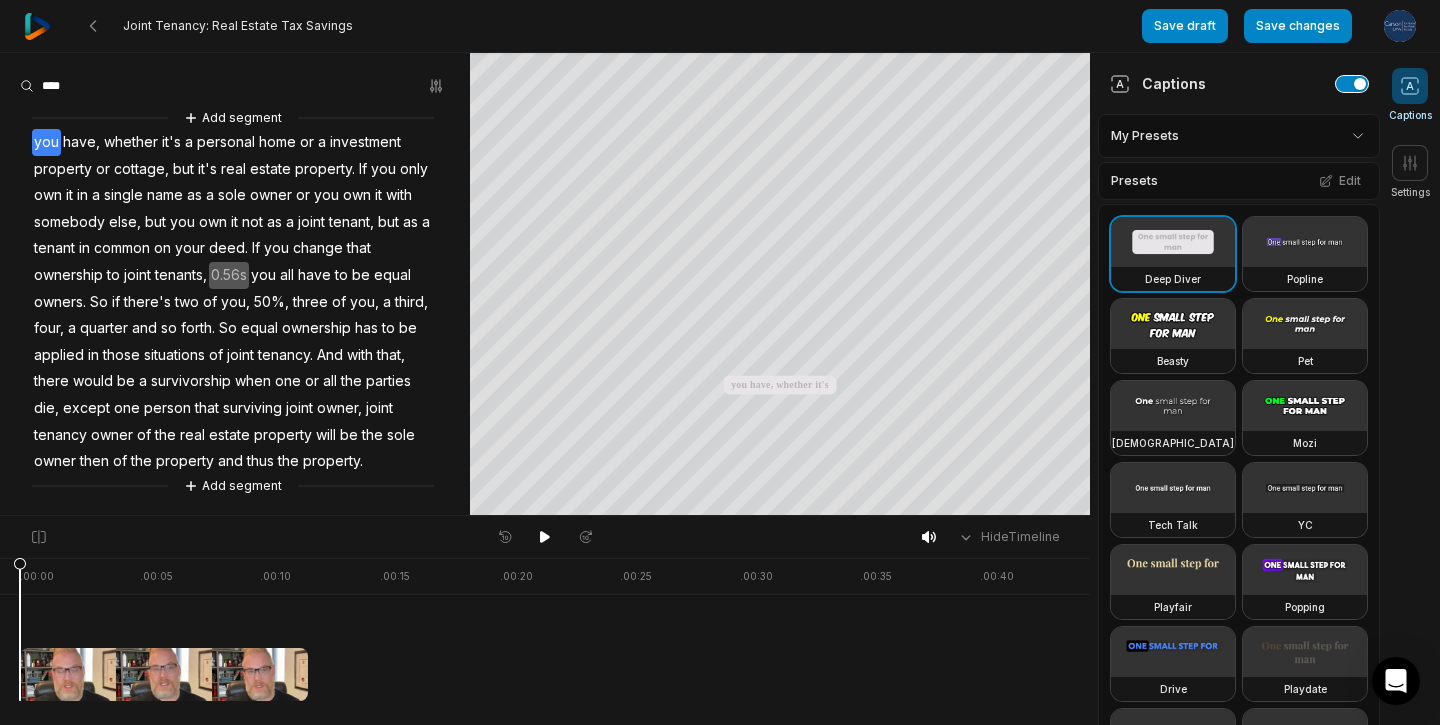 click at bounding box center [1352, 84] 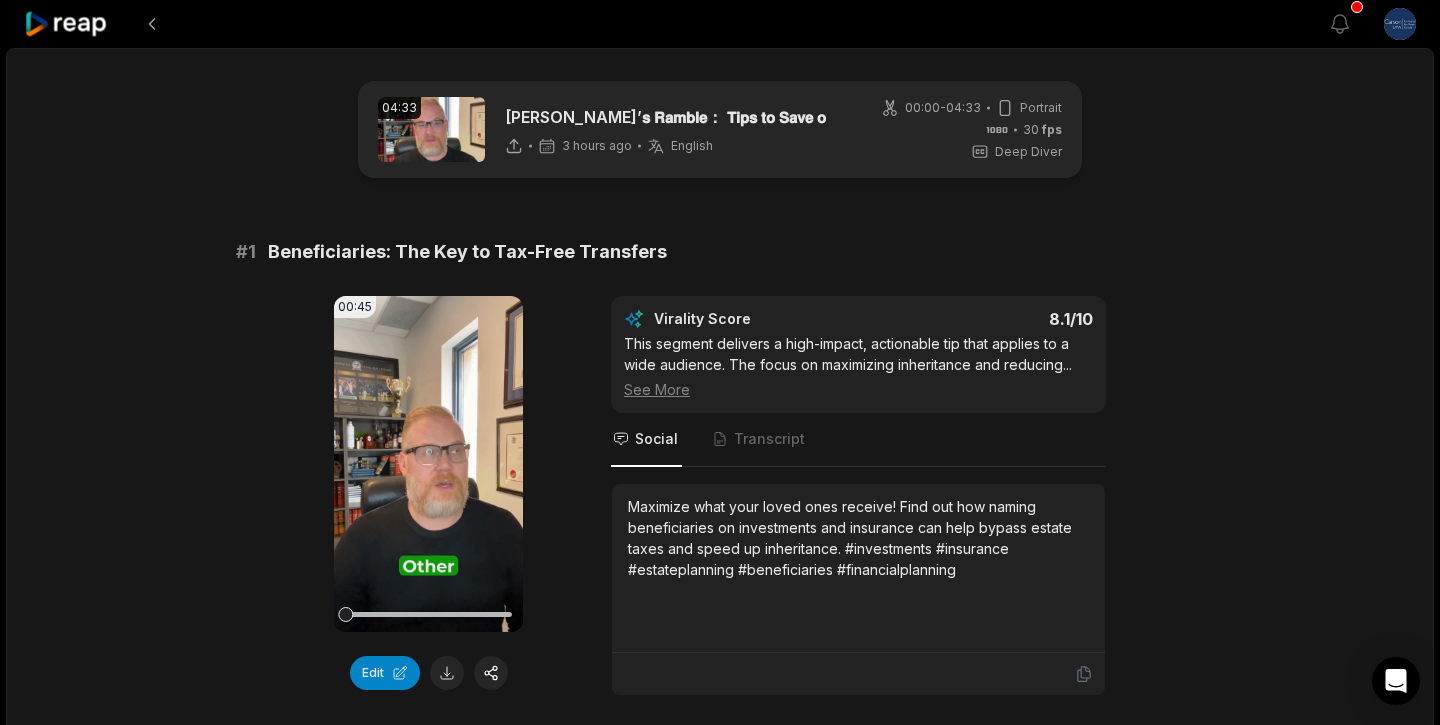 scroll, scrollTop: 224, scrollLeft: 0, axis: vertical 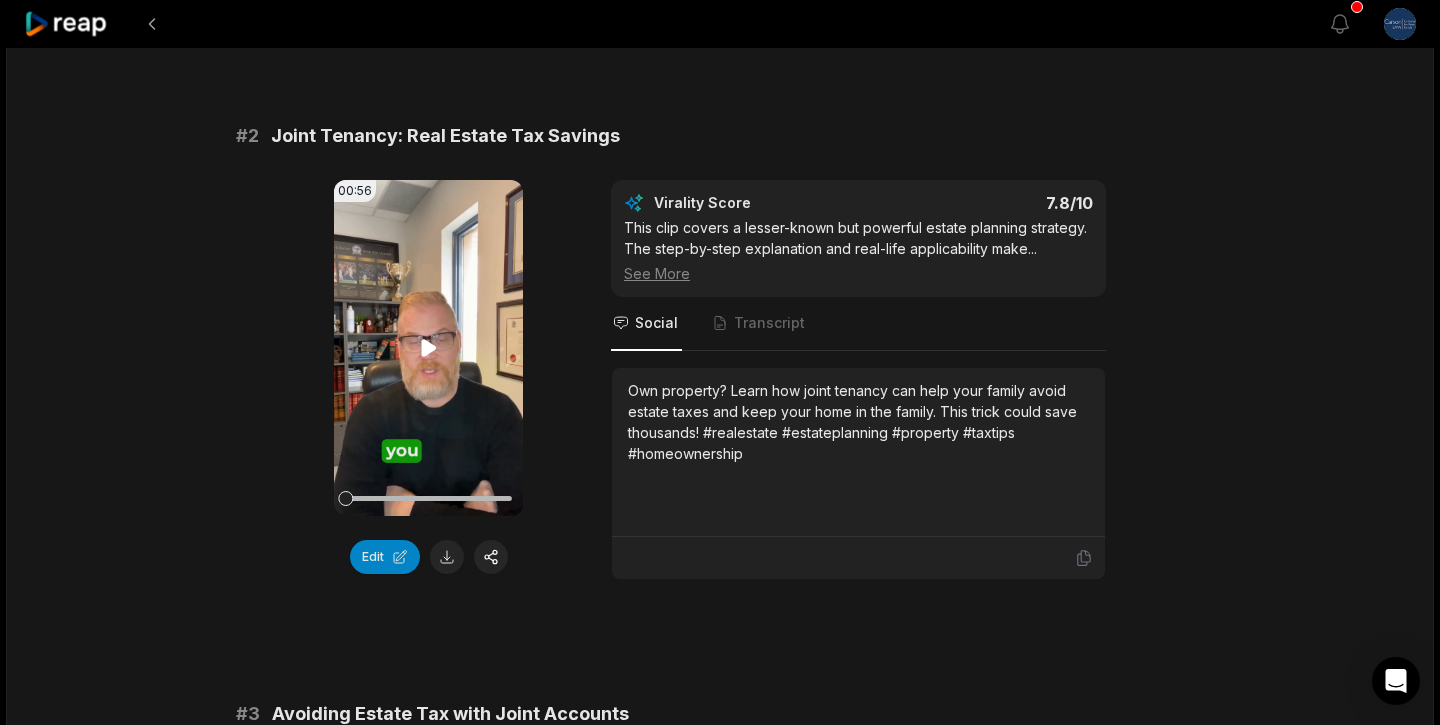 click on "Your browser does not support mp4 format." at bounding box center (428, 348) 